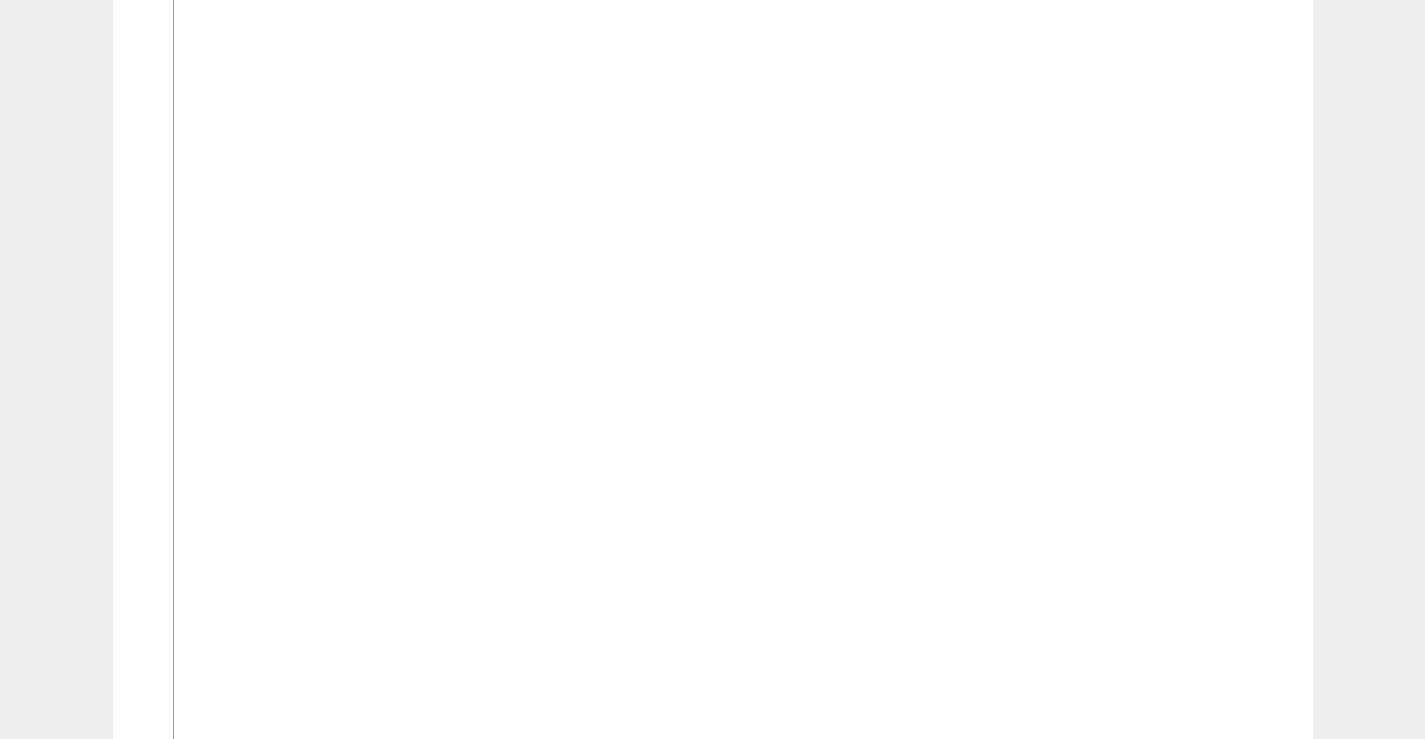 scroll, scrollTop: 2700, scrollLeft: 0, axis: vertical 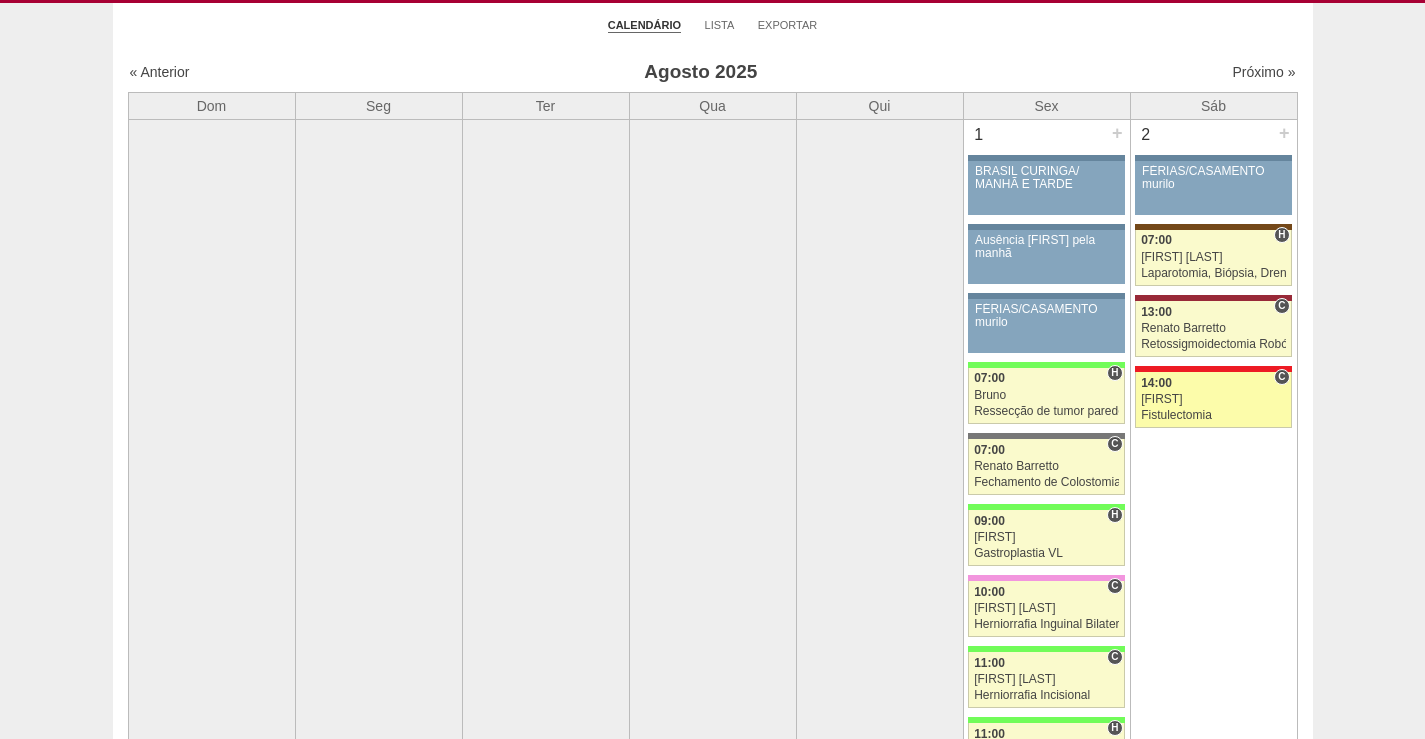 click on "14:00" at bounding box center (1213, 383) 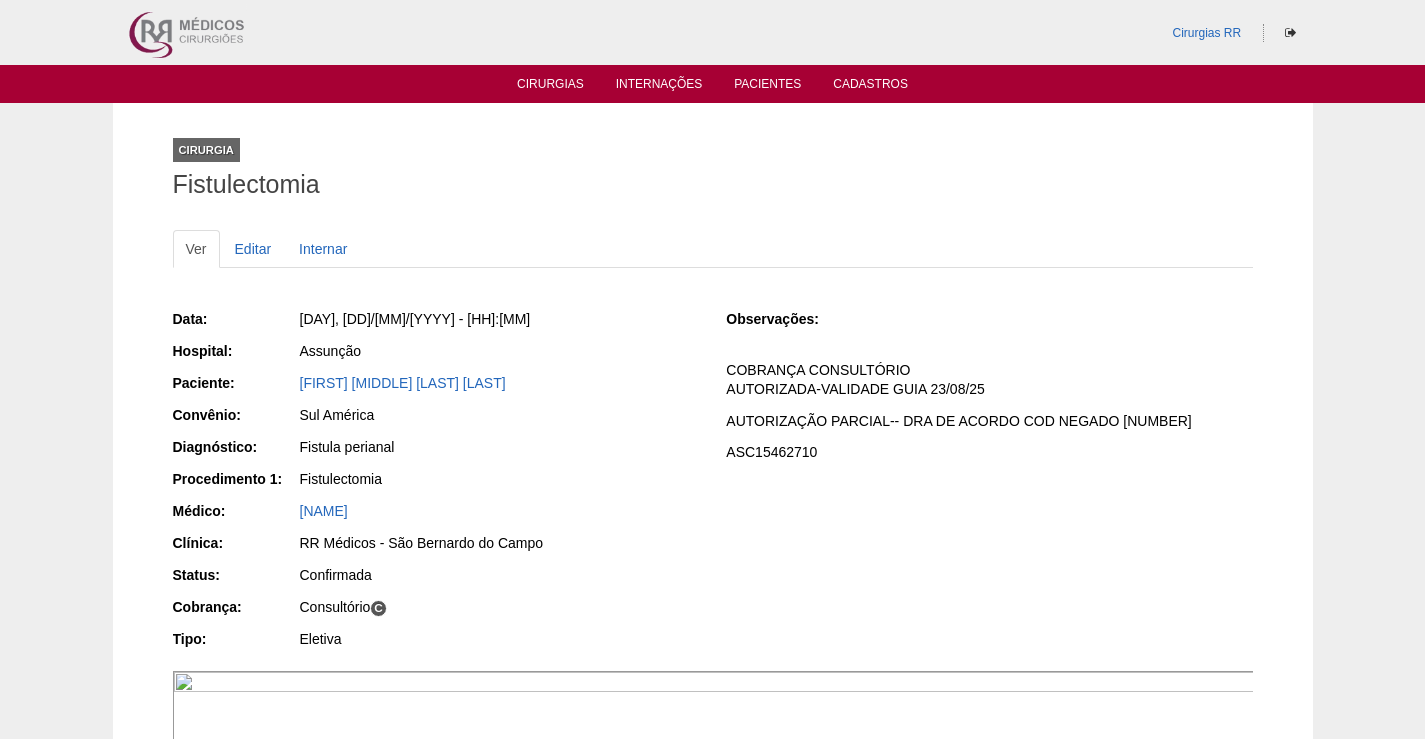 scroll, scrollTop: 0, scrollLeft: 0, axis: both 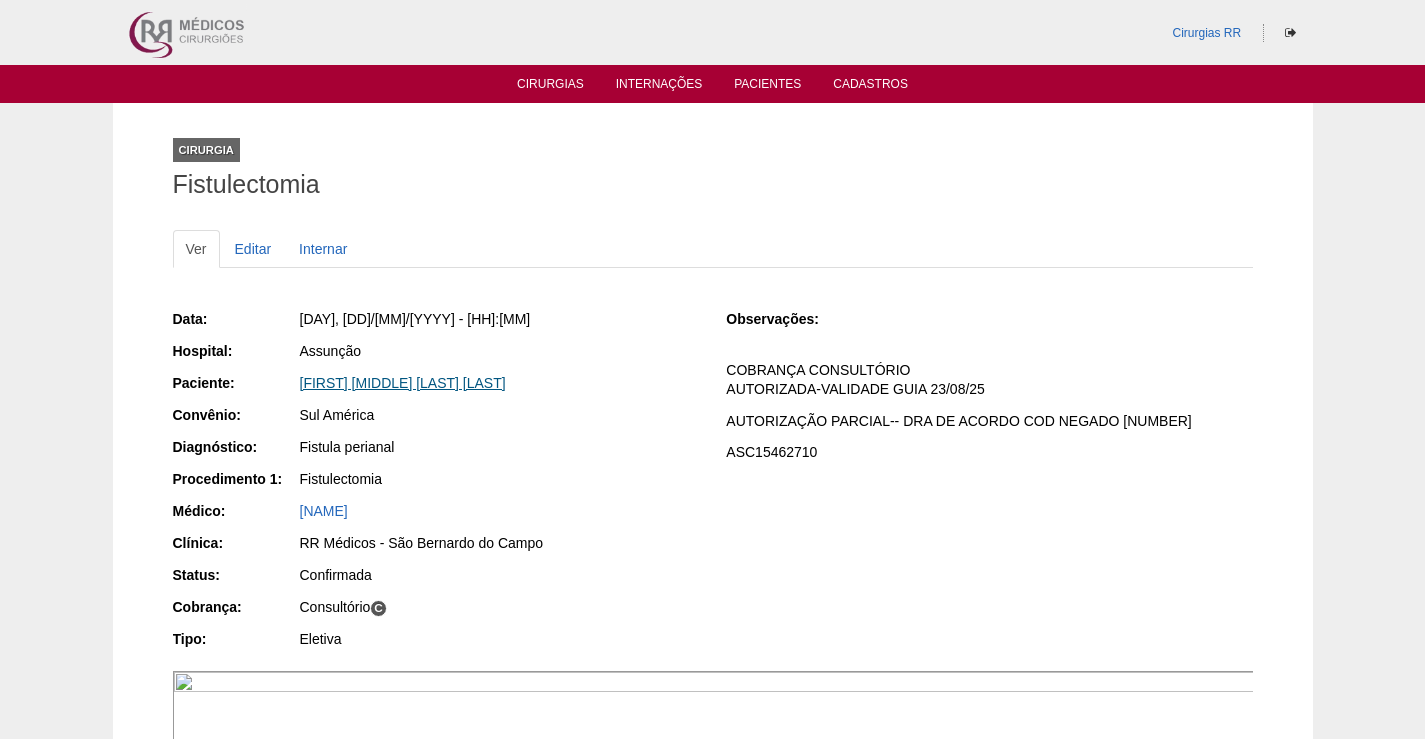 click on "[FIRST] [MIDDLE] [LAST] [LAST]" at bounding box center (403, 383) 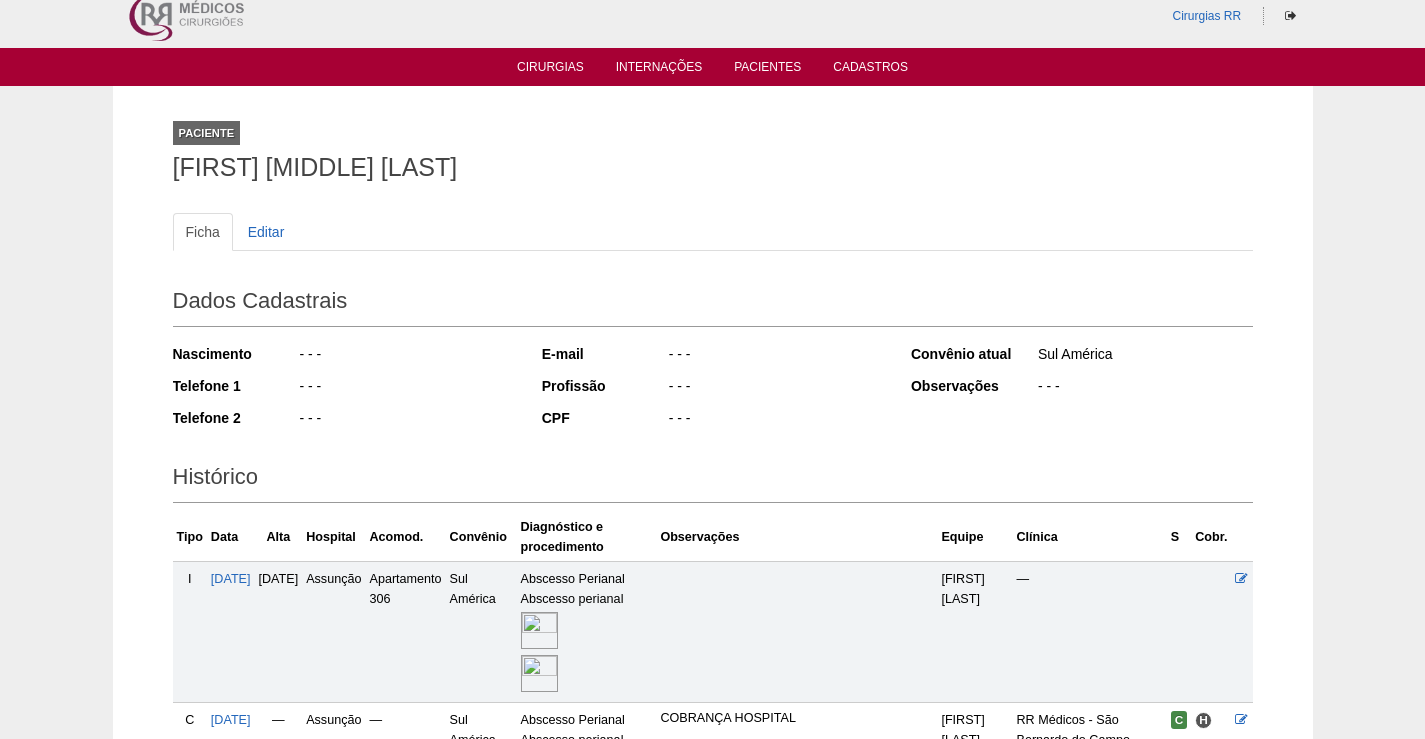 scroll, scrollTop: 0, scrollLeft: 0, axis: both 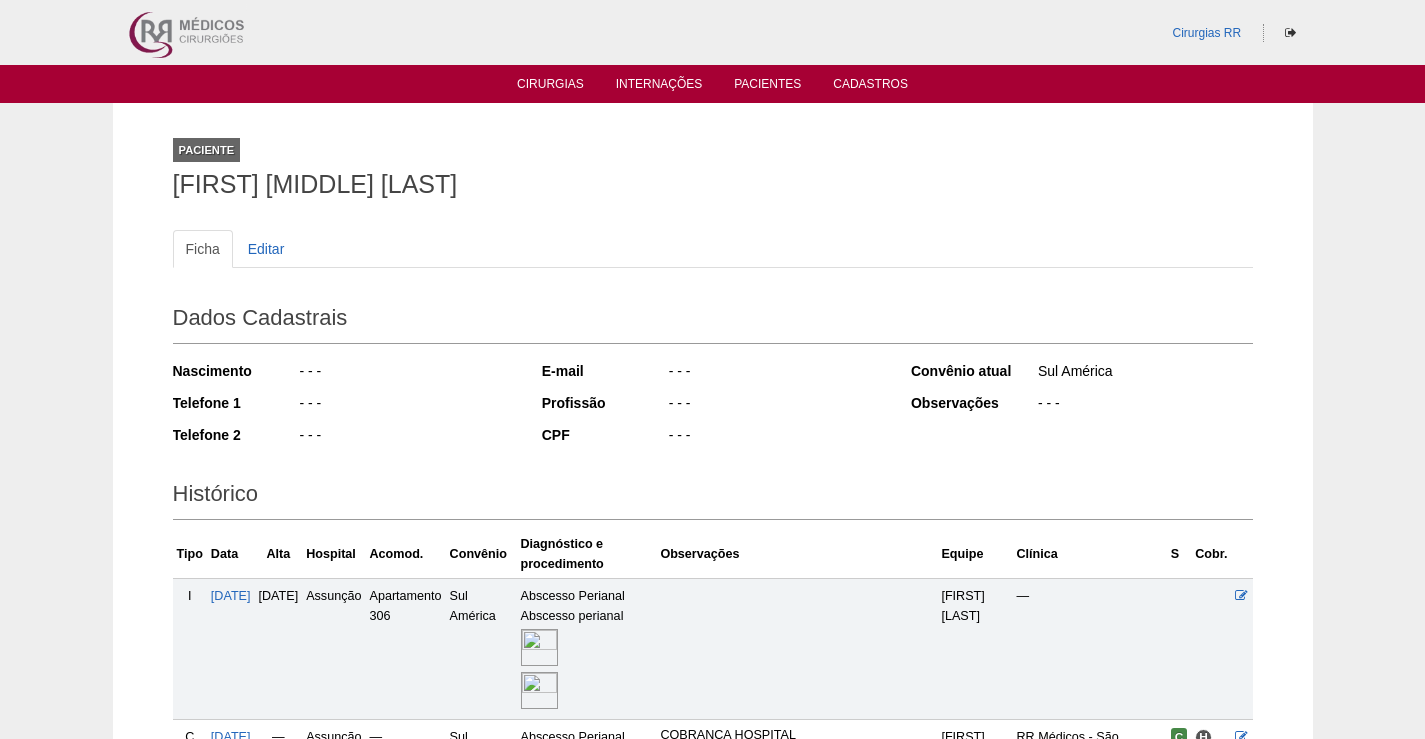 drag, startPoint x: 542, startPoint y: 182, endPoint x: 142, endPoint y: 178, distance: 400.02 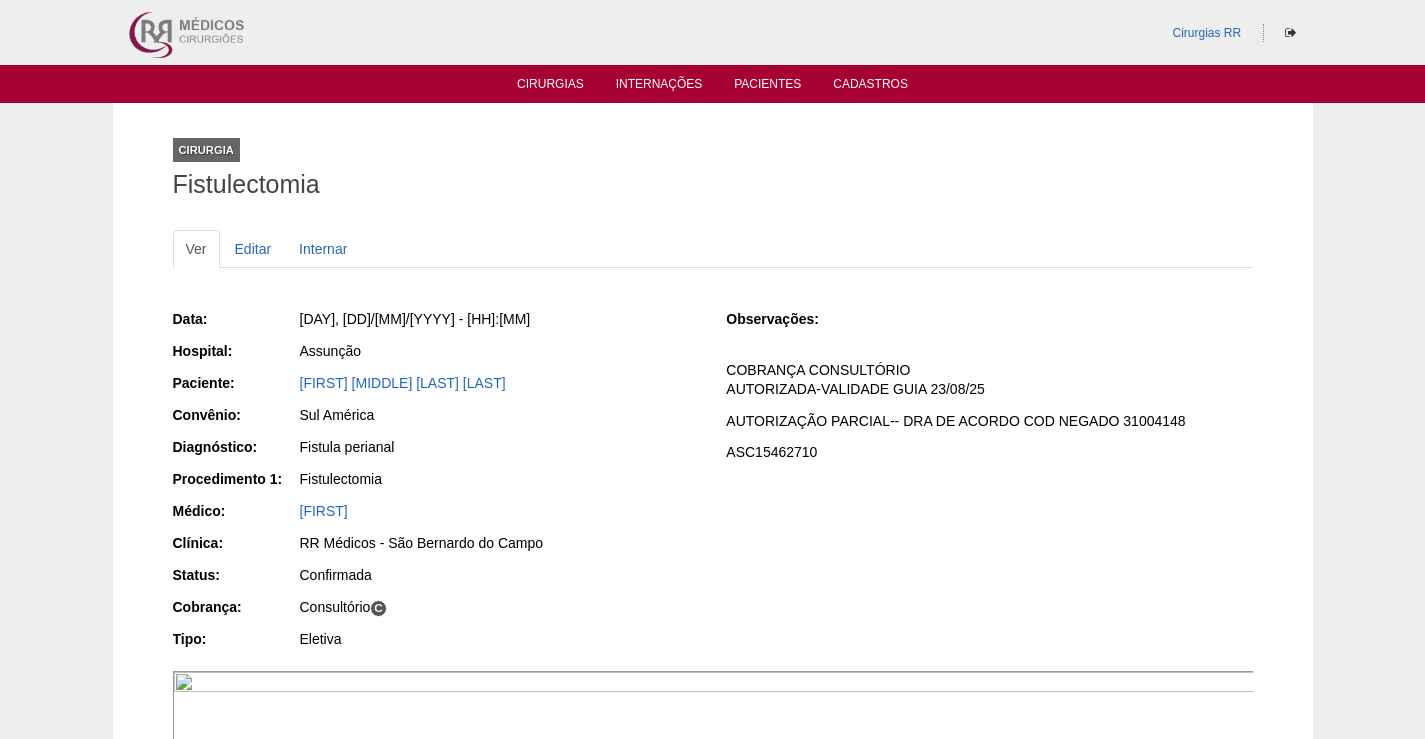 scroll, scrollTop: 0, scrollLeft: 0, axis: both 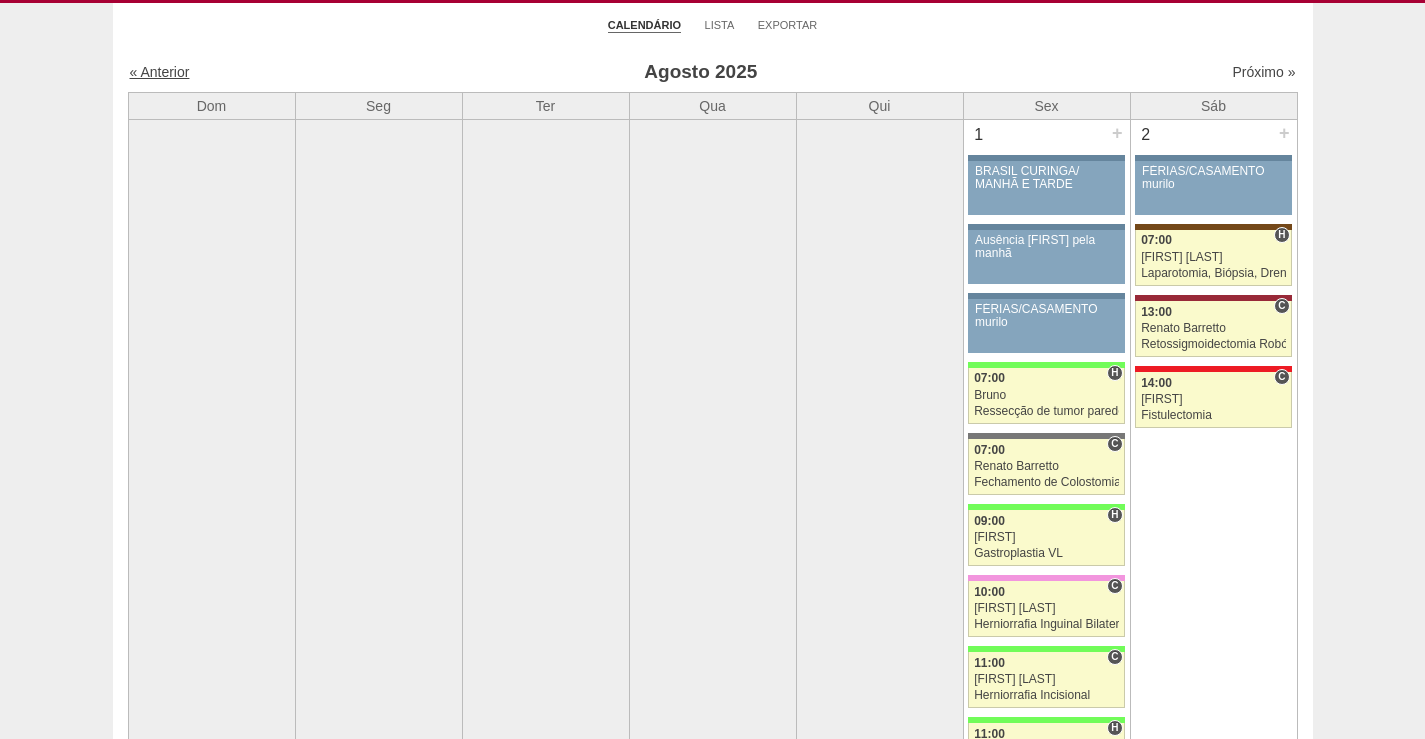 click on "« Anterior" at bounding box center [160, 72] 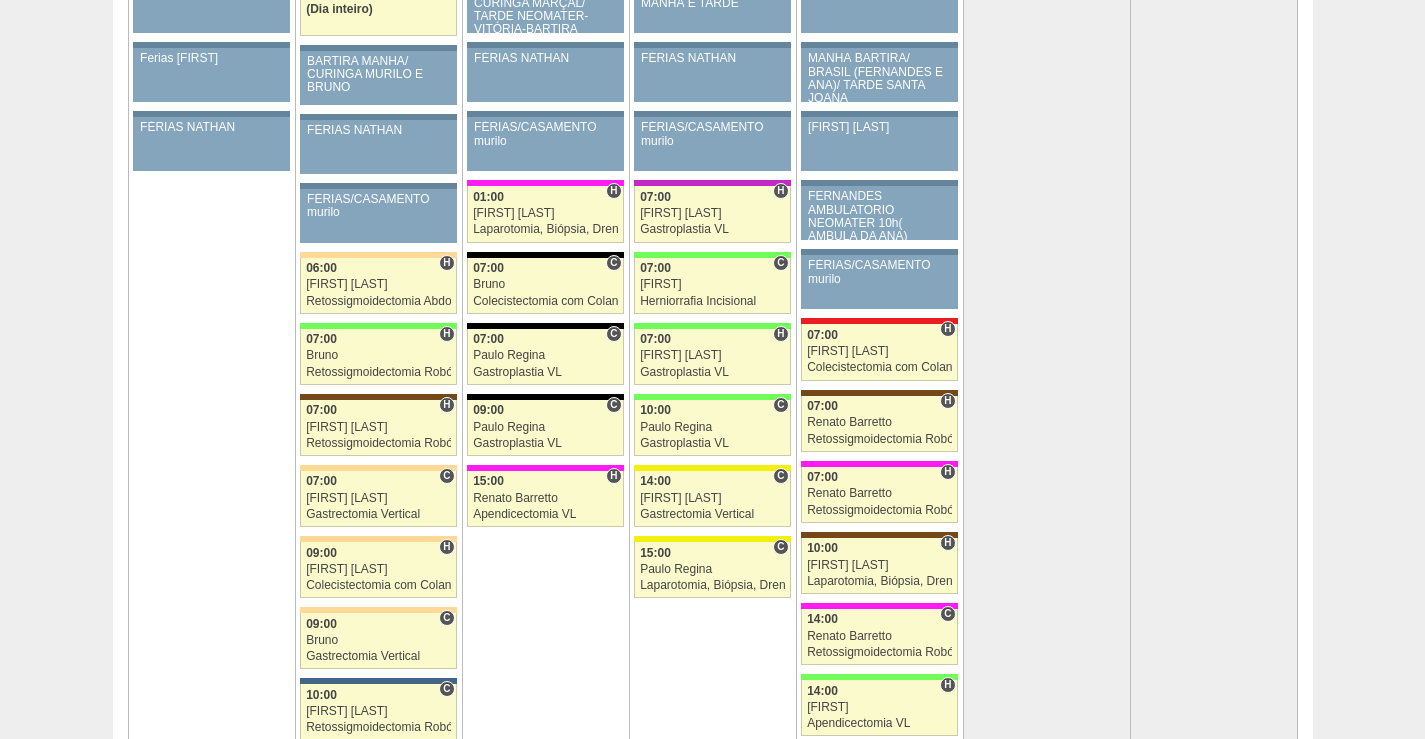 scroll, scrollTop: 4900, scrollLeft: 0, axis: vertical 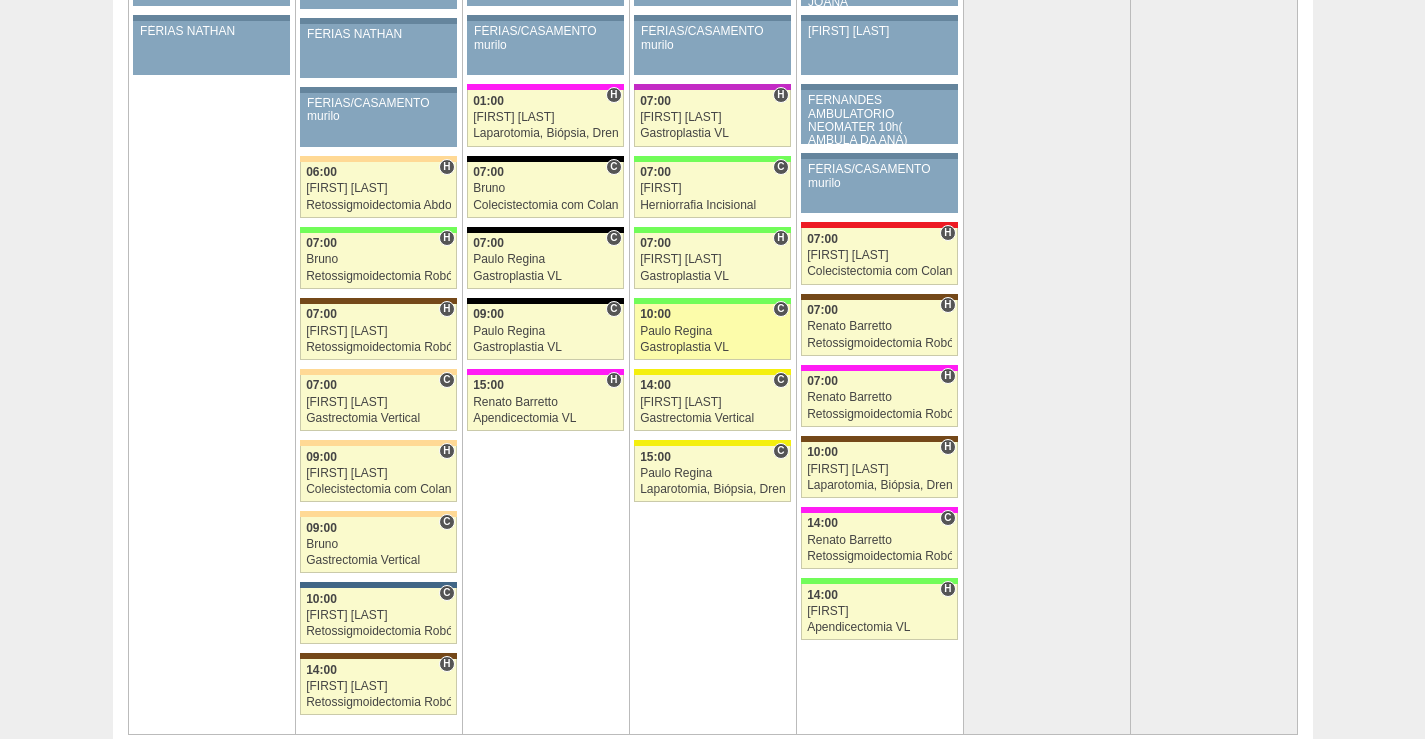click on "Gastroplastia  VL" at bounding box center (712, 347) 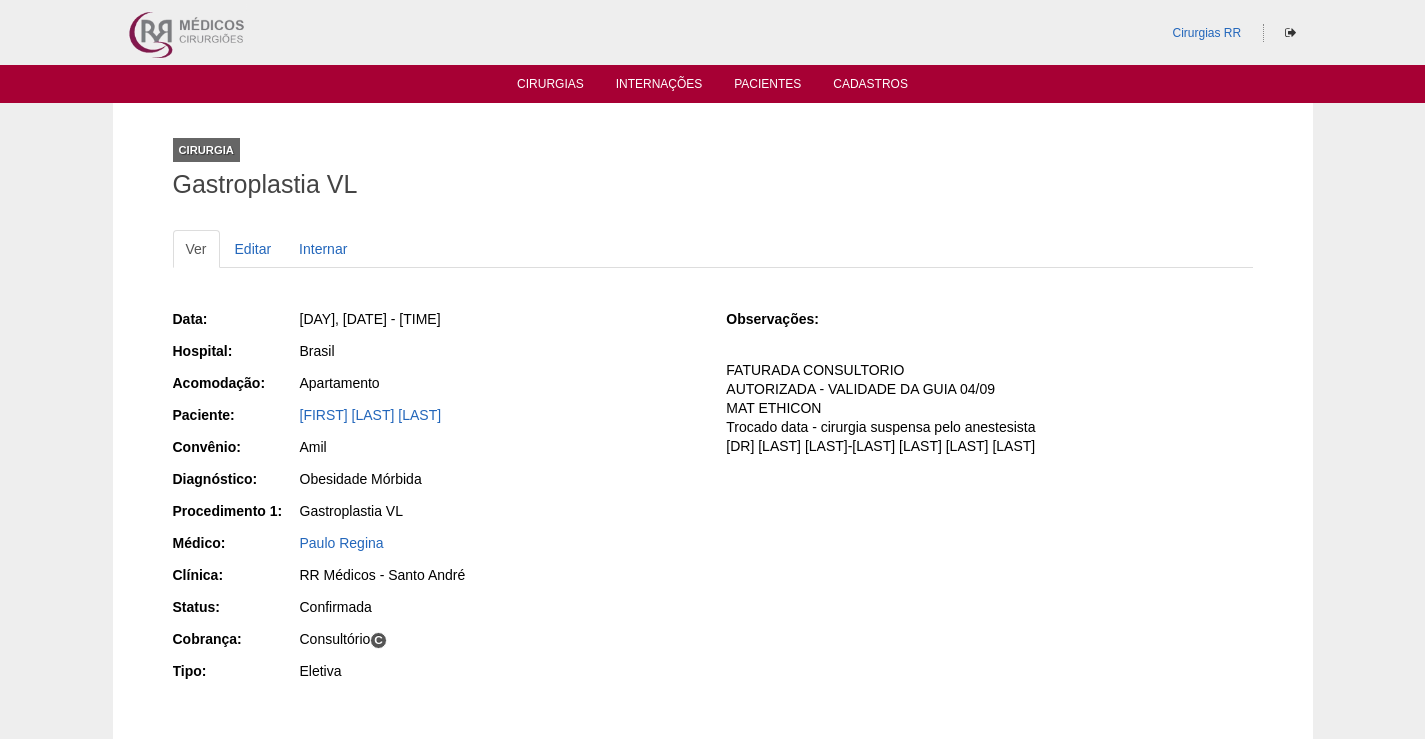 scroll, scrollTop: 0, scrollLeft: 0, axis: both 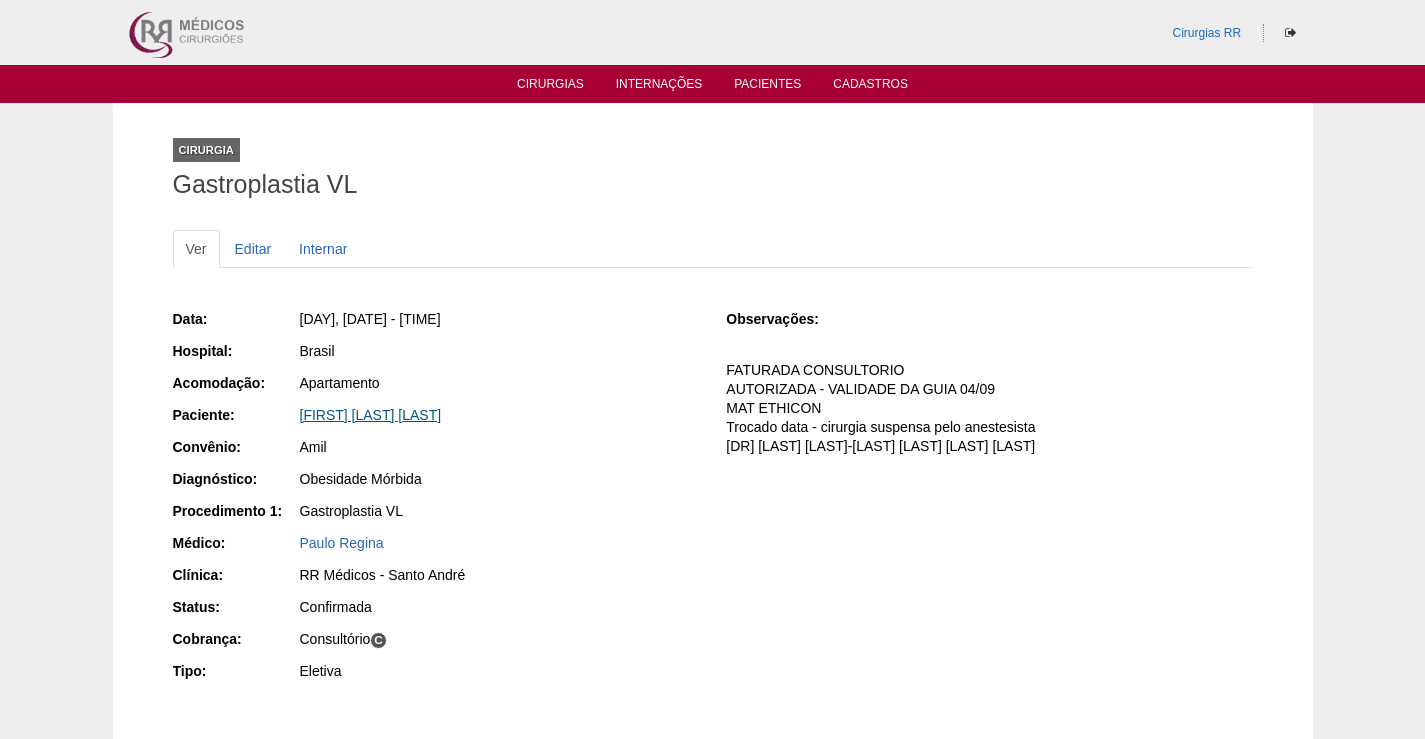click on "[FIRST] [LAST] [LAST]" at bounding box center [371, 415] 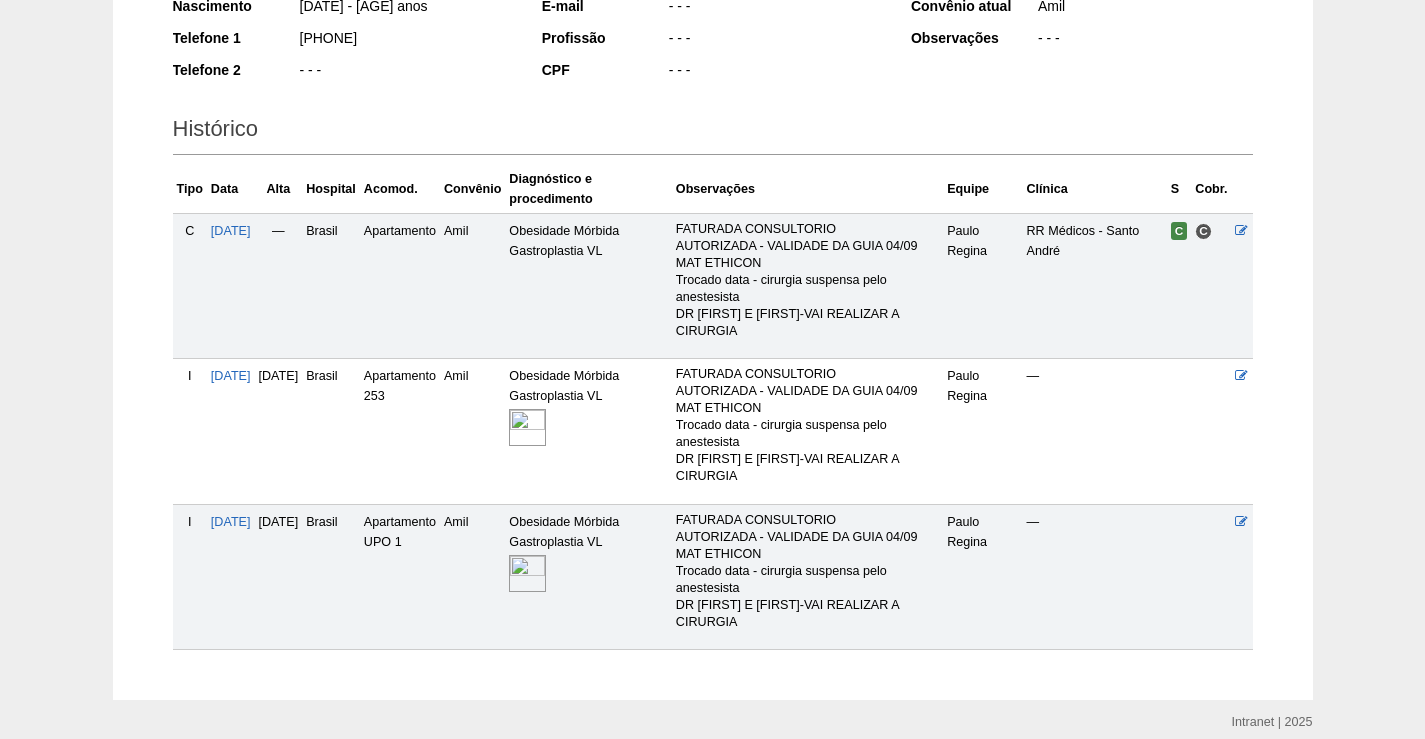 scroll, scrollTop: 400, scrollLeft: 0, axis: vertical 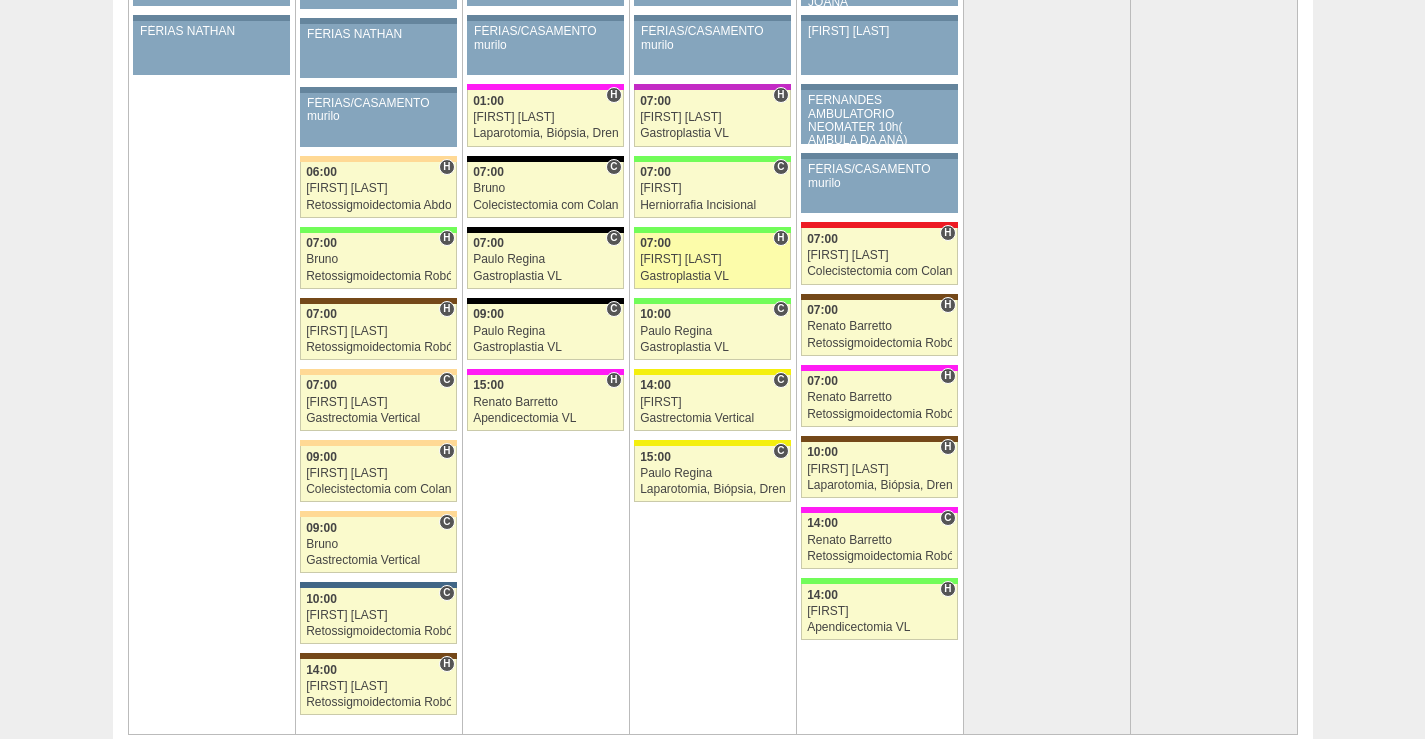 click on "87691
[FIRST] [LAST]
H
07:00
[FIRST] [LAST]
Gastroplastia  VL
Hospital Brasil
Brasil
[FIRST] [LAST]
Saúde Caixa
Eletiva" at bounding box center [712, 261] 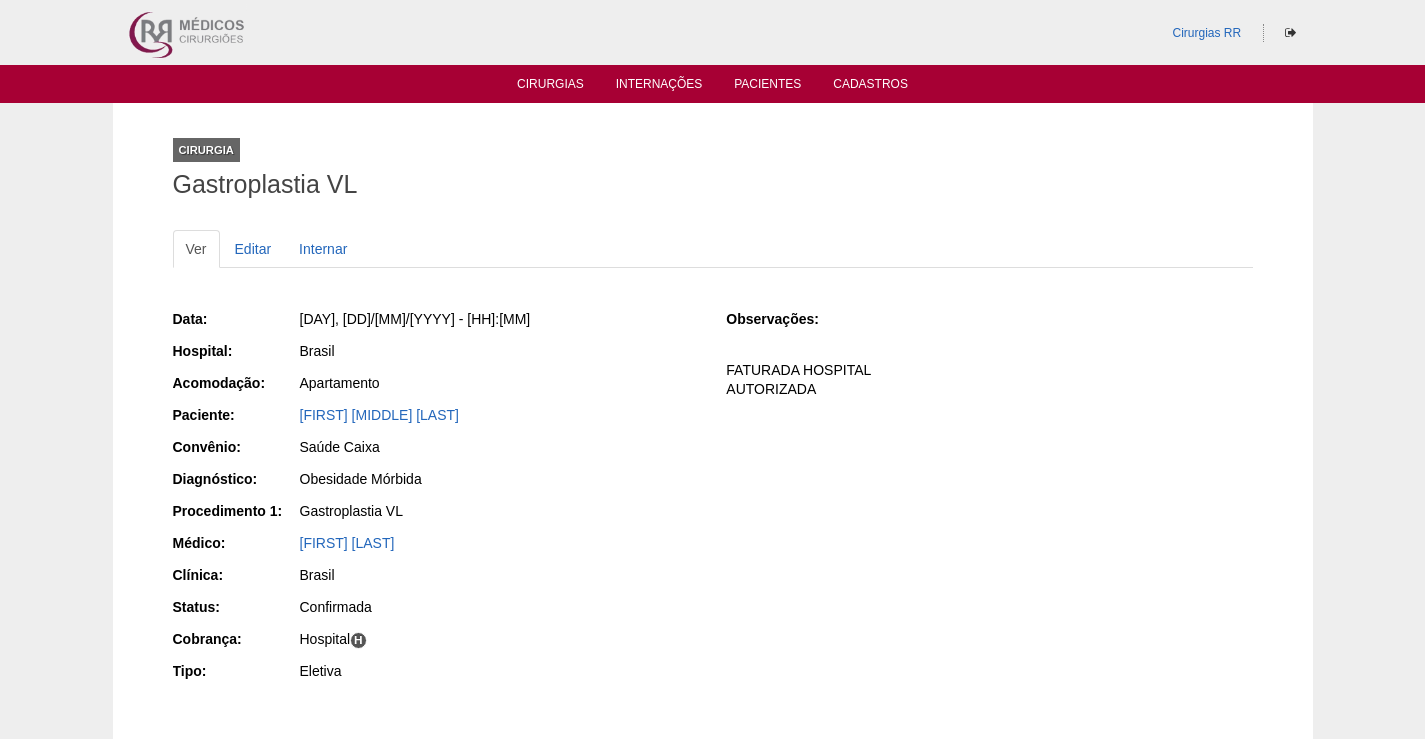 scroll, scrollTop: 0, scrollLeft: 0, axis: both 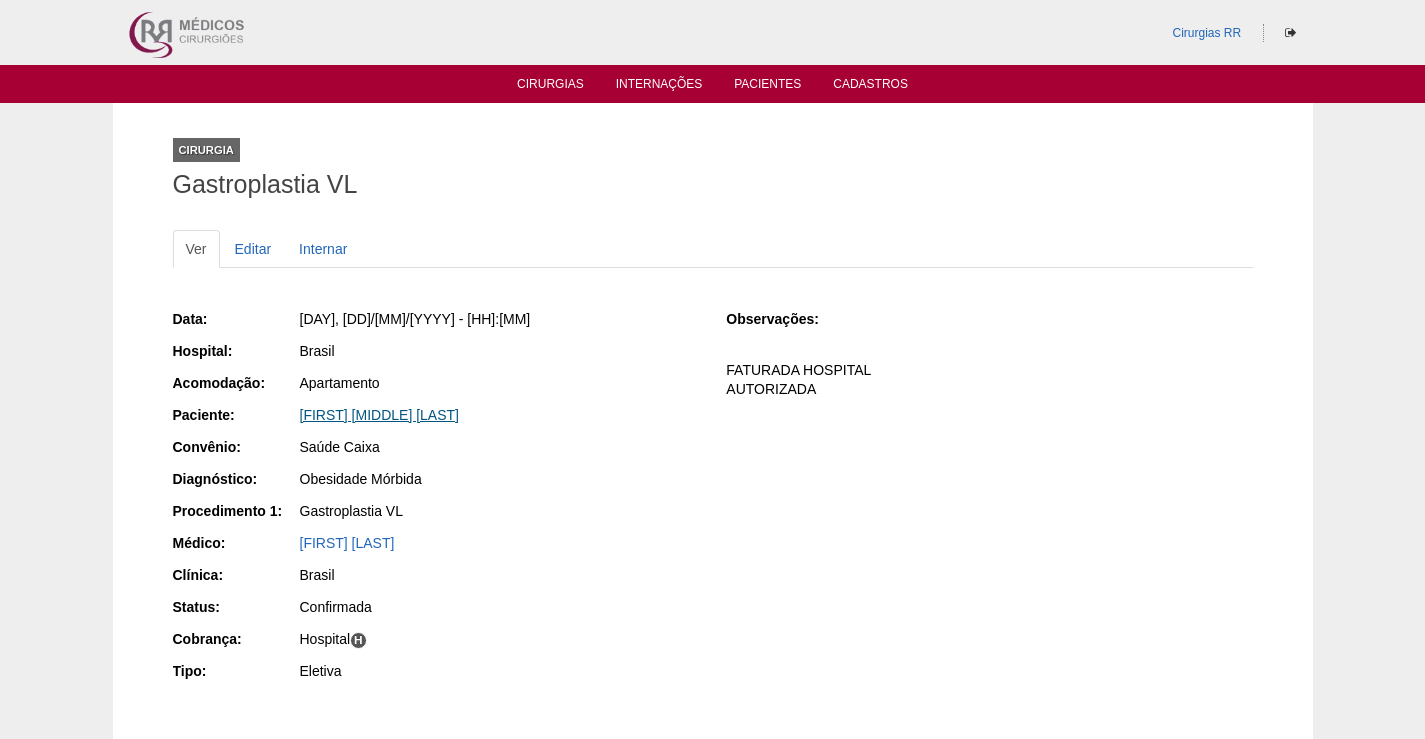 click on "[FIRST] [MIDDLE] [LAST]" at bounding box center [379, 415] 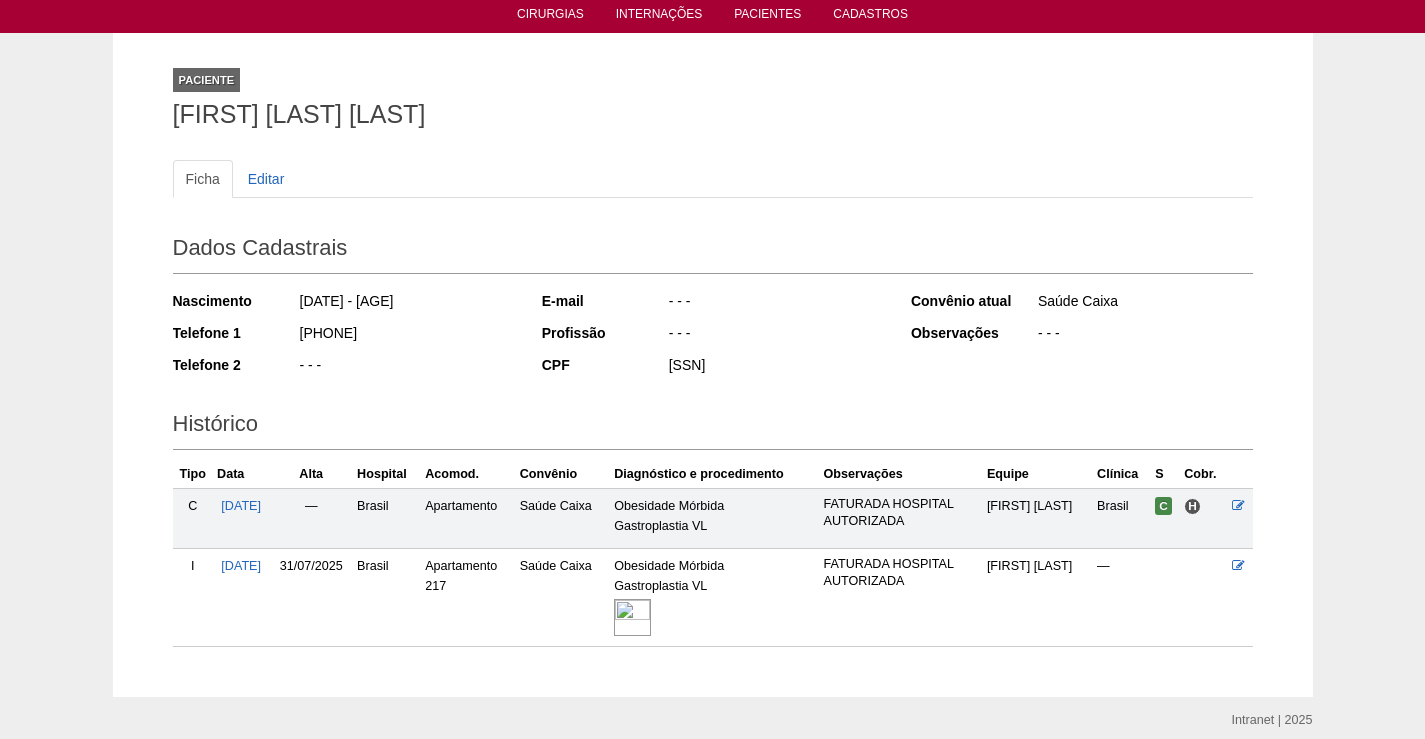 scroll, scrollTop: 100, scrollLeft: 0, axis: vertical 